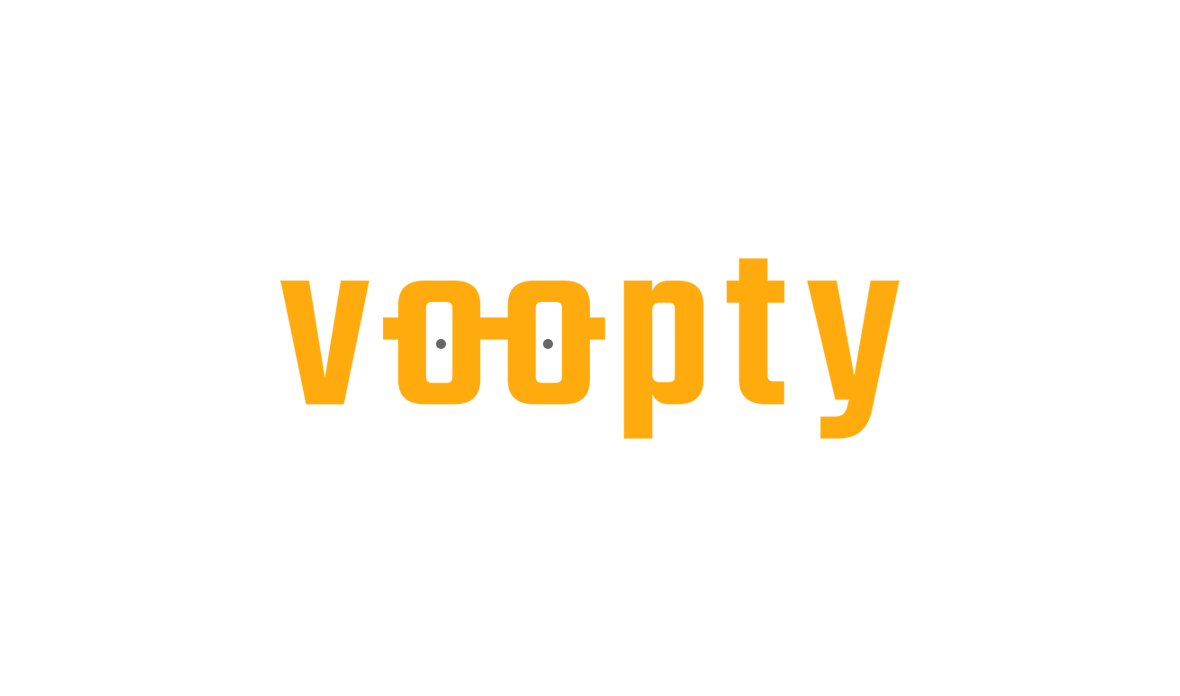 scroll, scrollTop: 0, scrollLeft: 0, axis: both 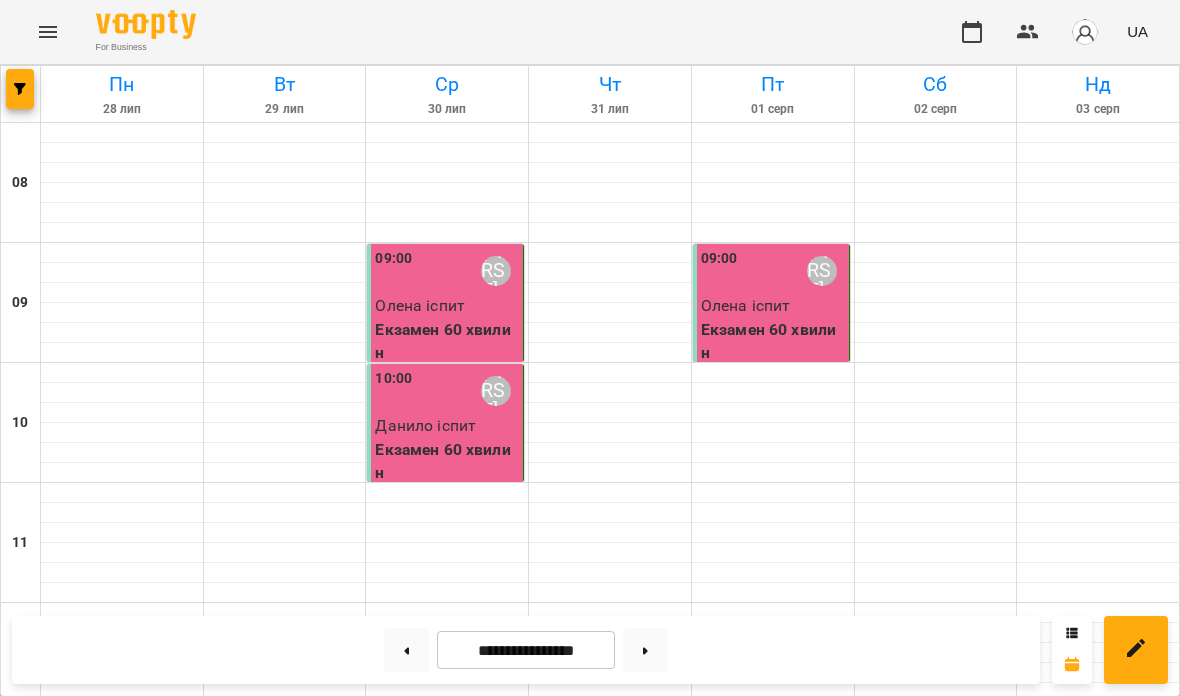 click at bounding box center (645, 650) 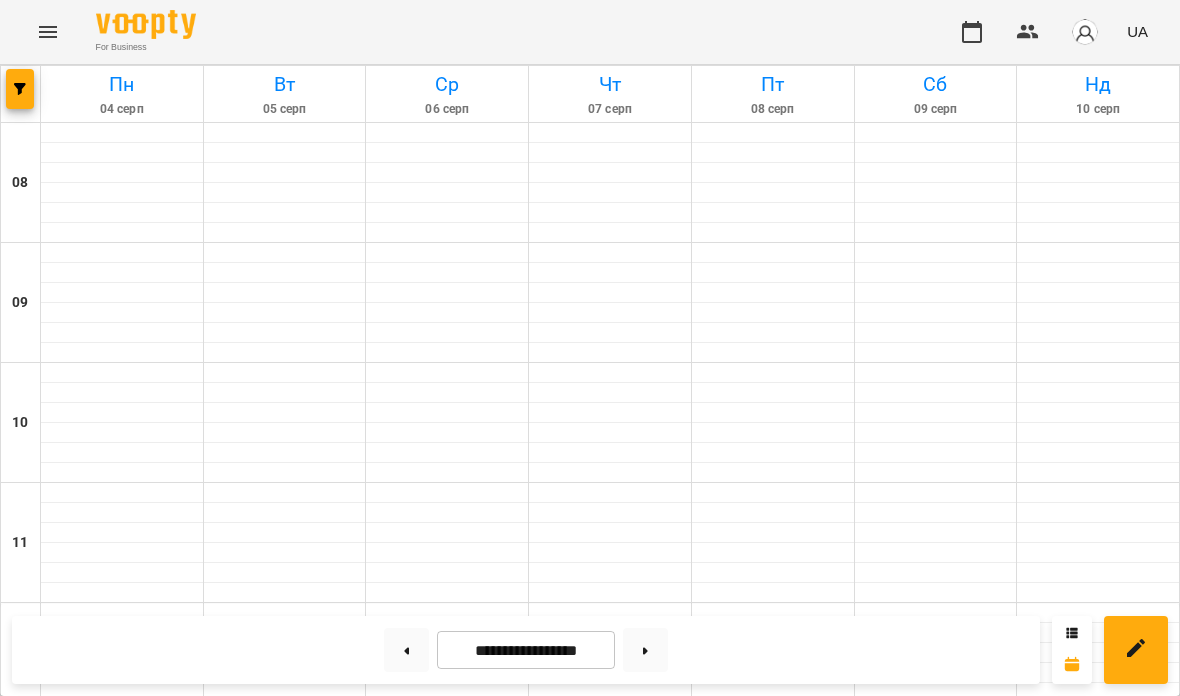 scroll, scrollTop: 314, scrollLeft: 0, axis: vertical 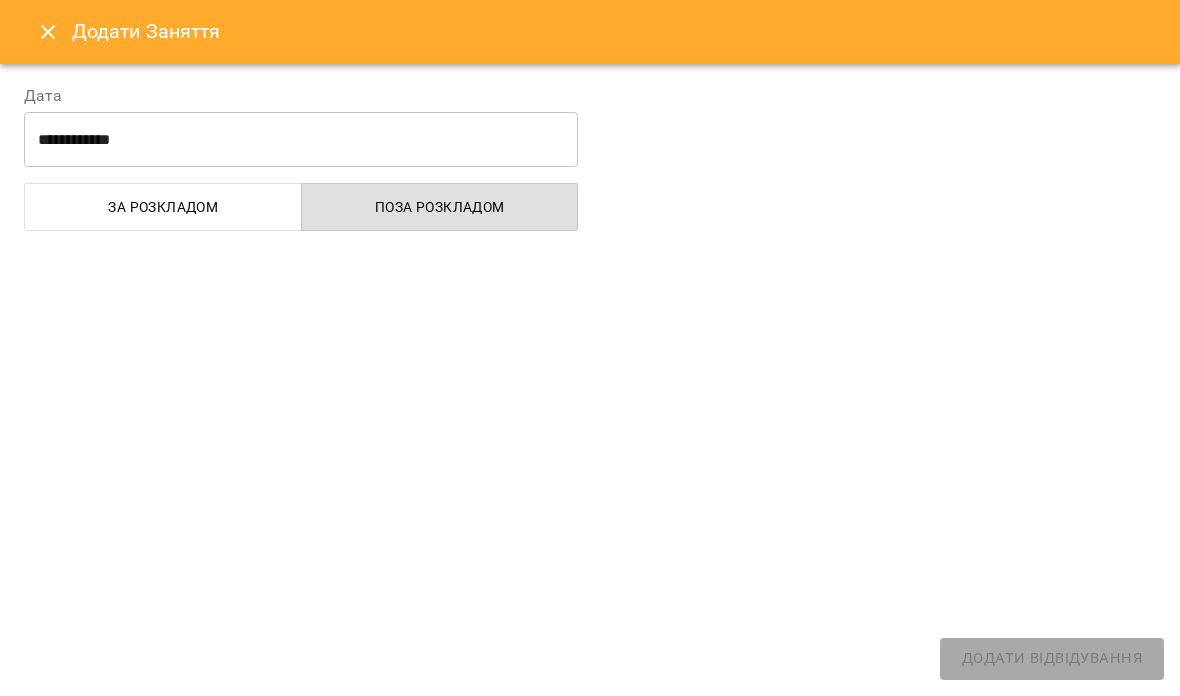 select on "**********" 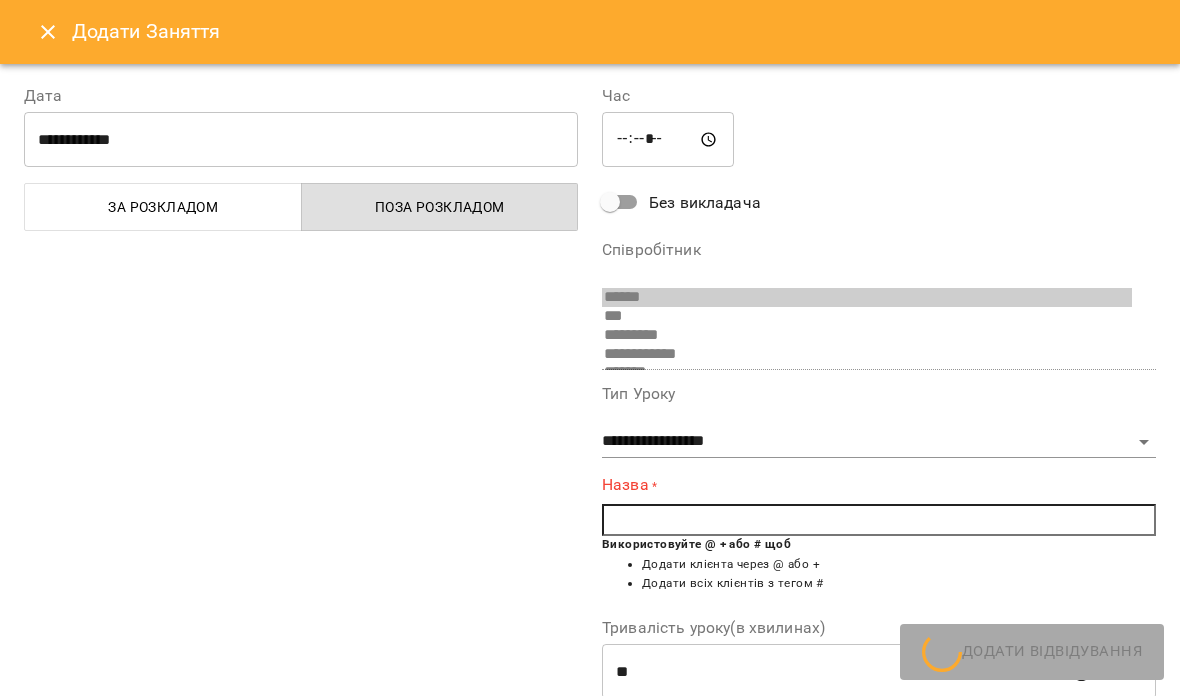 click at bounding box center (879, 520) 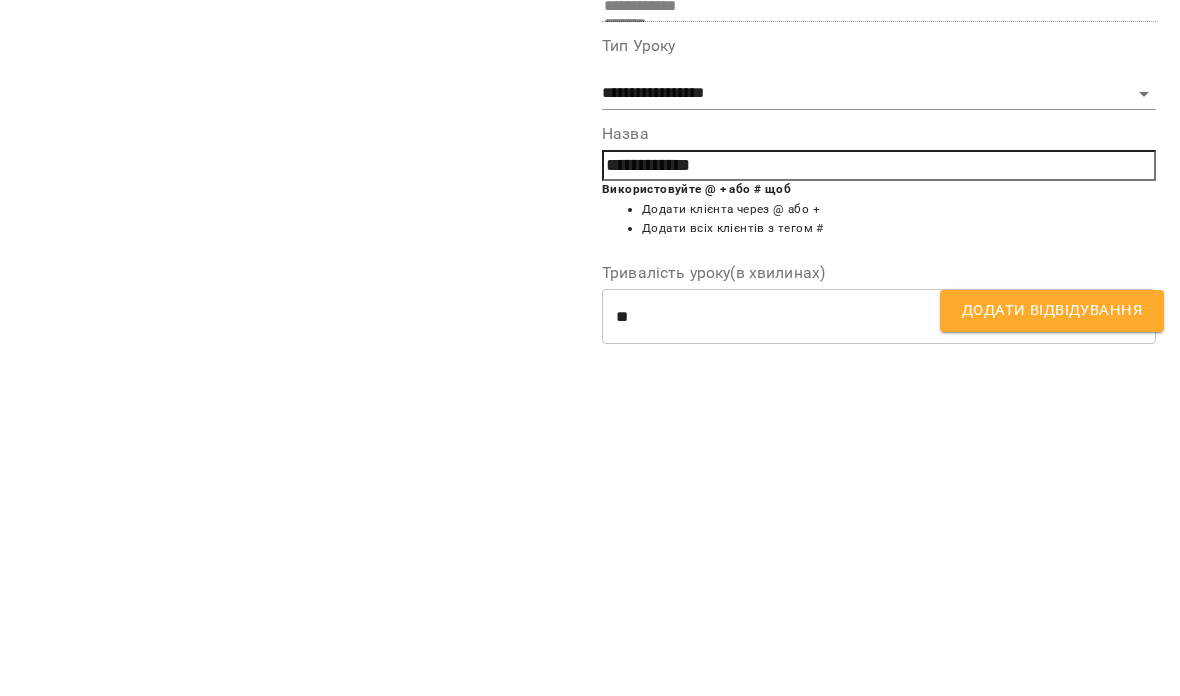 type on "**********" 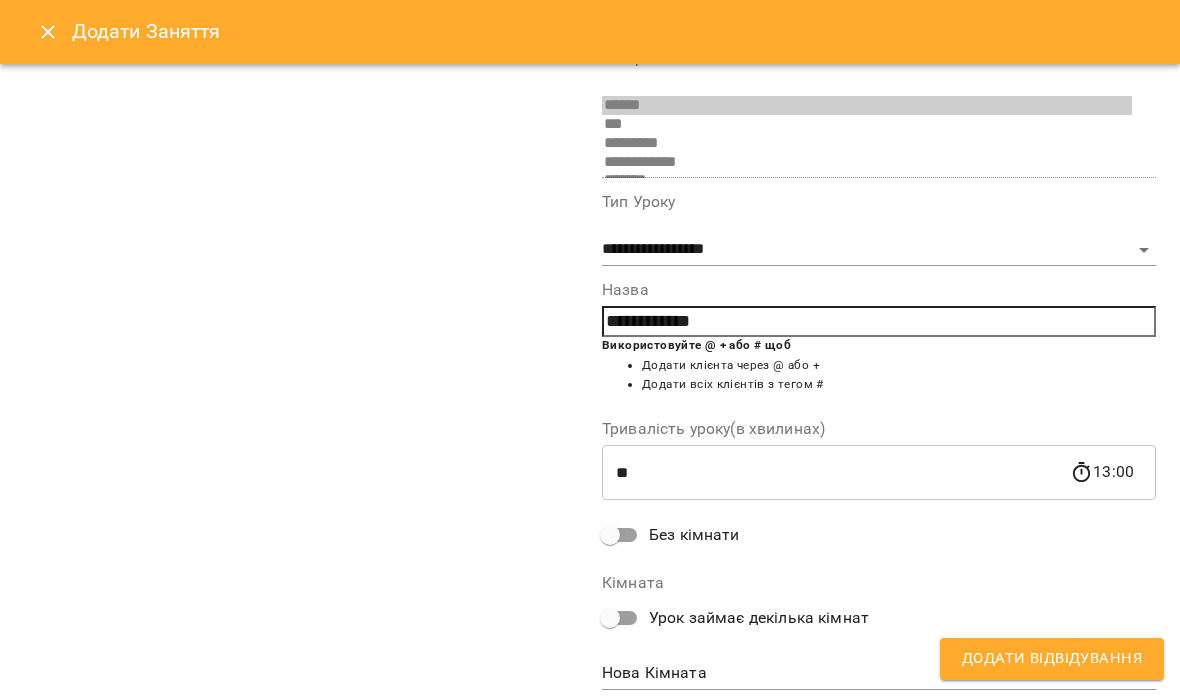 scroll, scrollTop: 191, scrollLeft: 0, axis: vertical 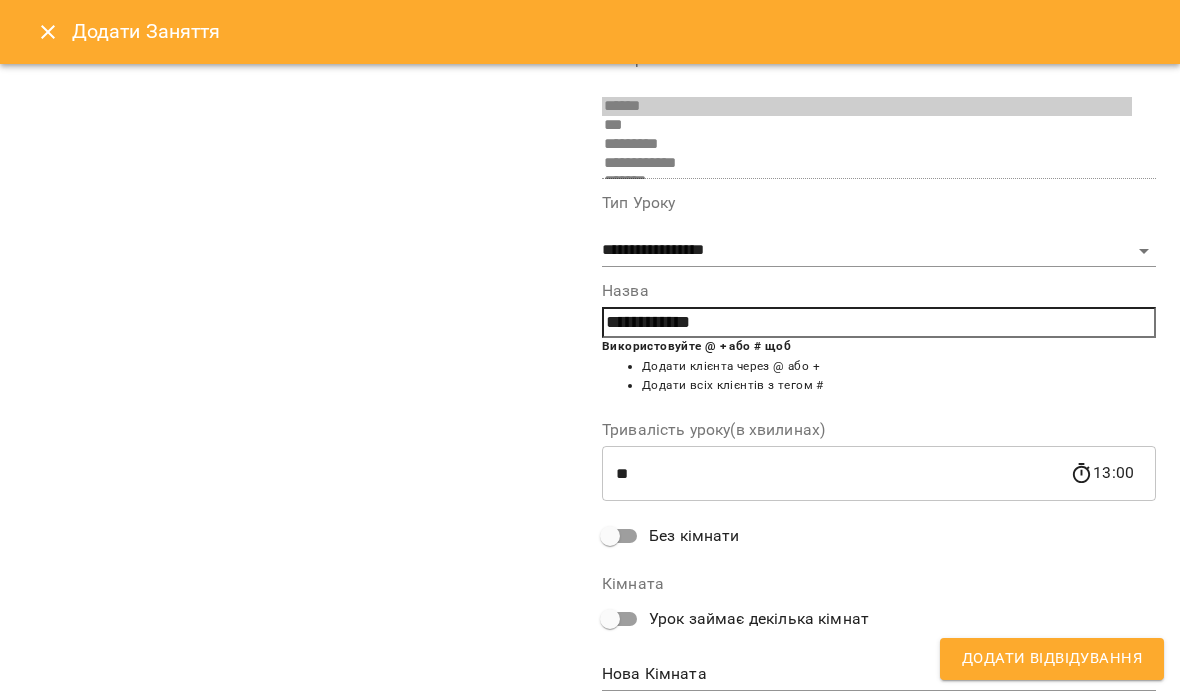 click on "Додати Відвідування" at bounding box center [1052, 659] 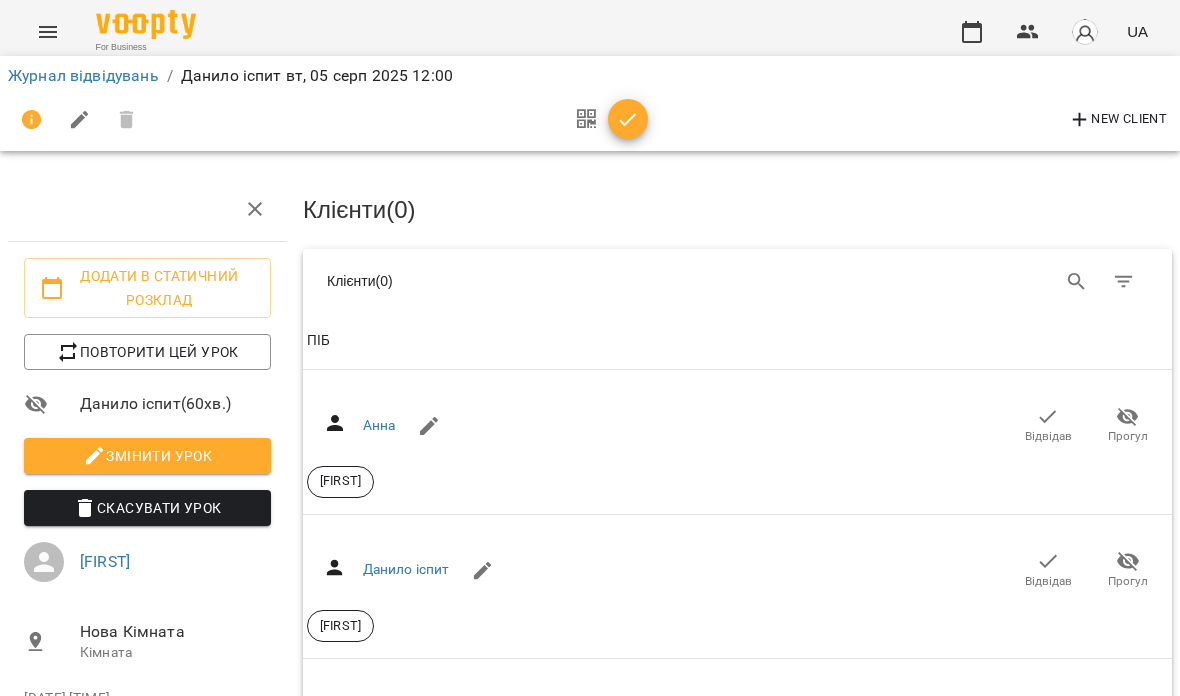 click 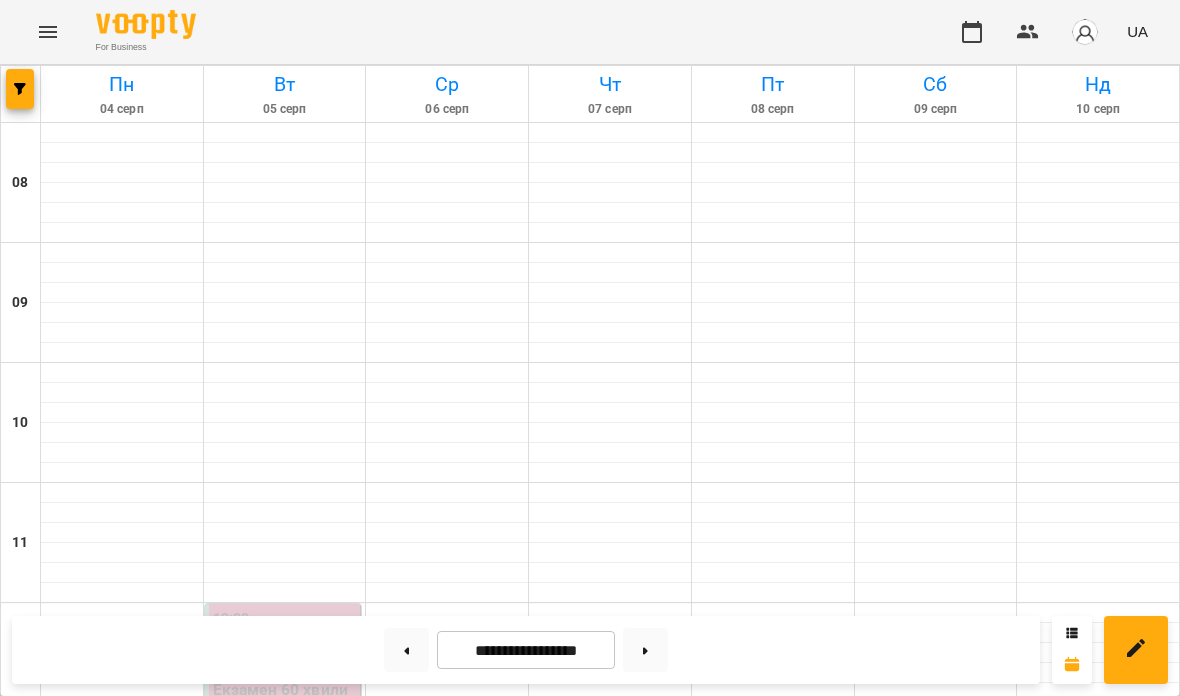 scroll, scrollTop: 1052, scrollLeft: 0, axis: vertical 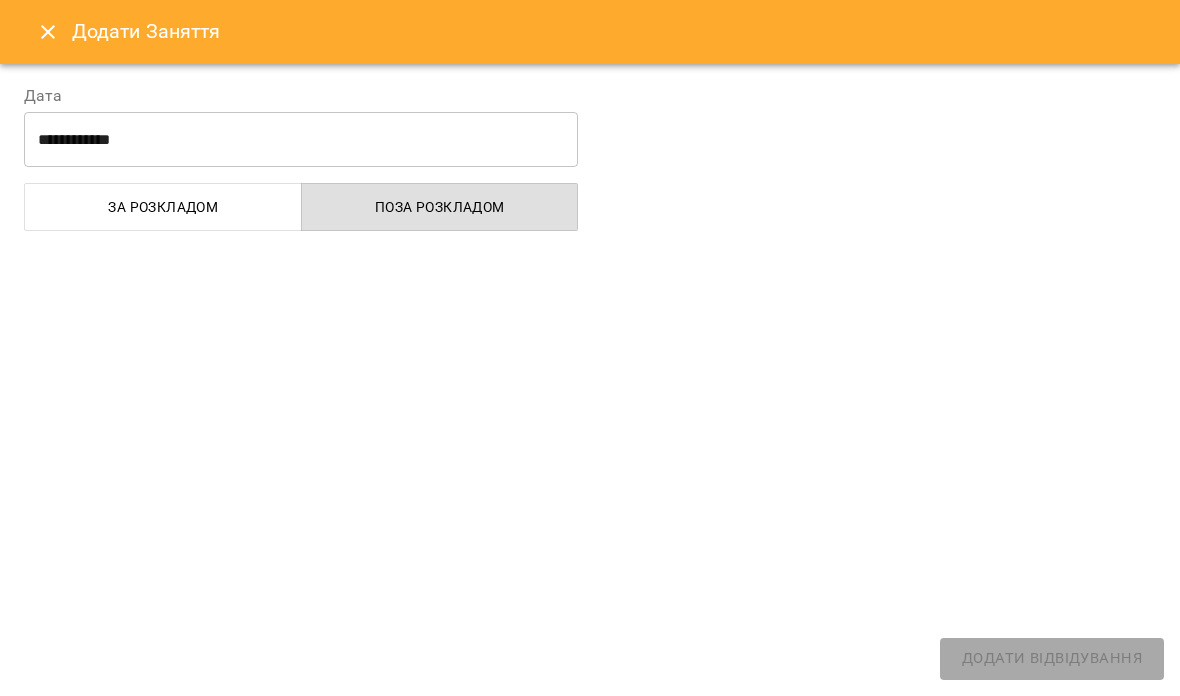 select on "**********" 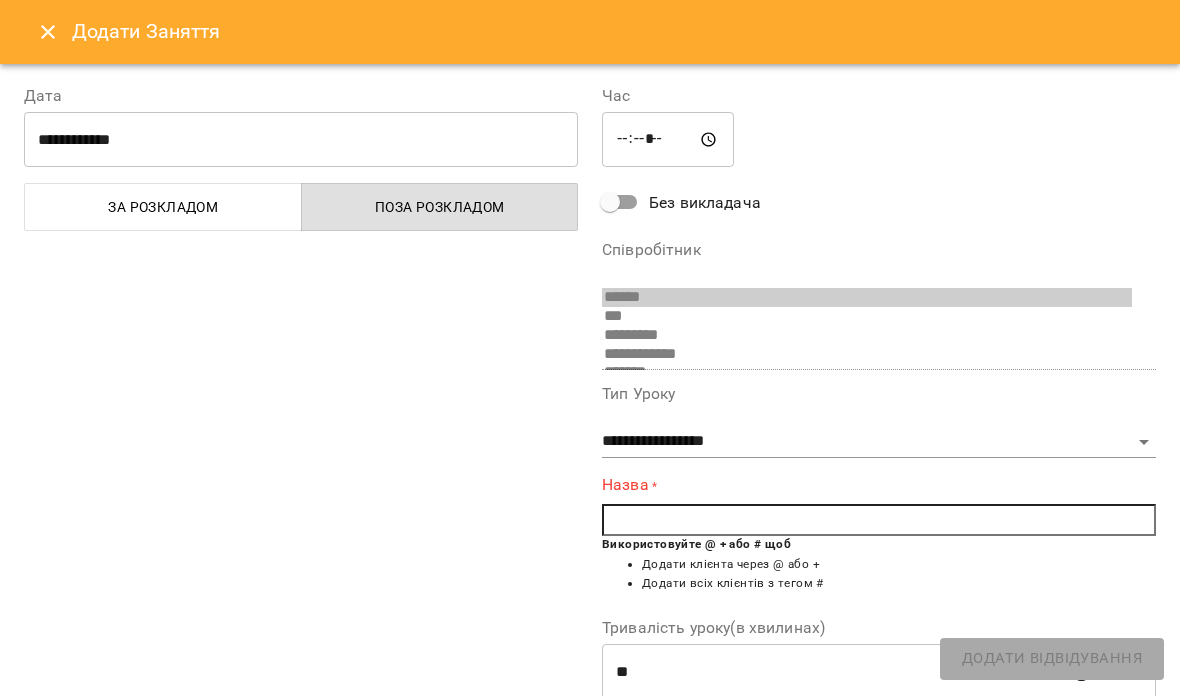 click at bounding box center (879, 520) 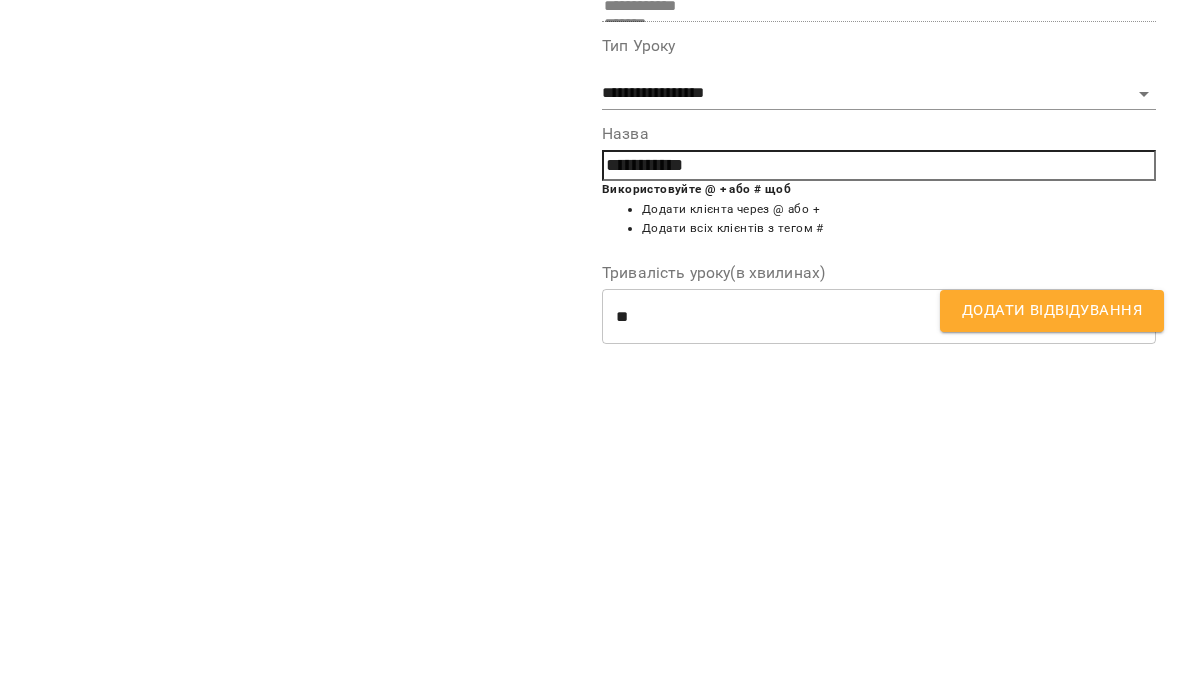 type on "**********" 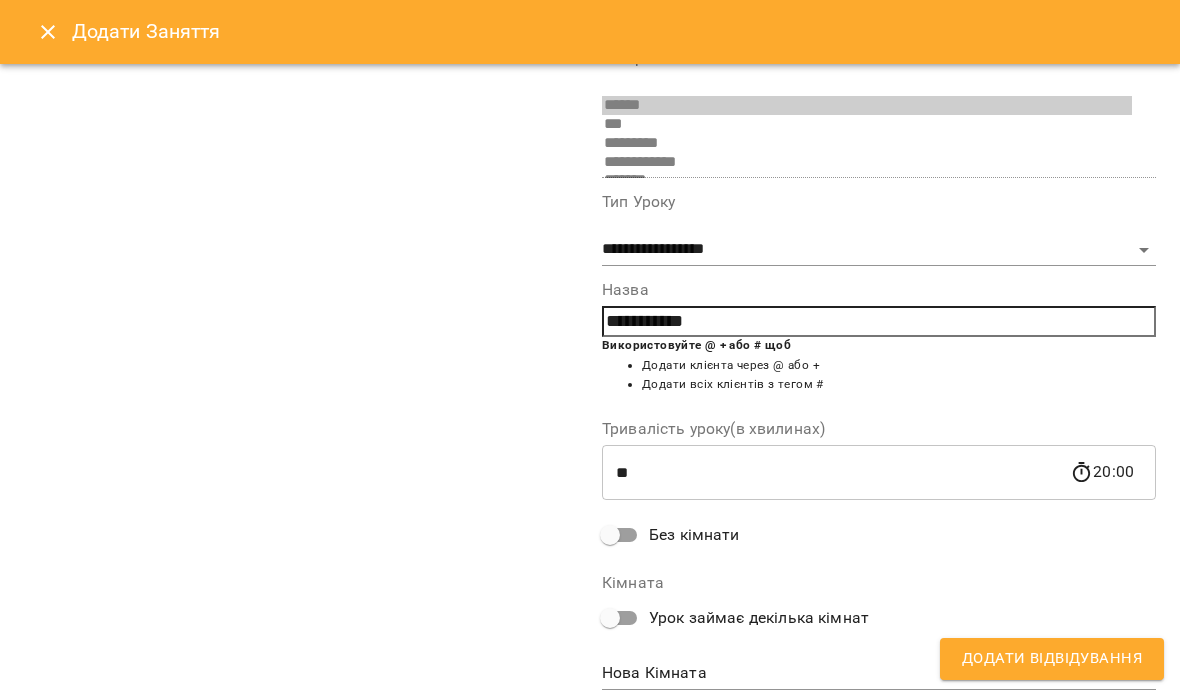 scroll, scrollTop: 191, scrollLeft: 0, axis: vertical 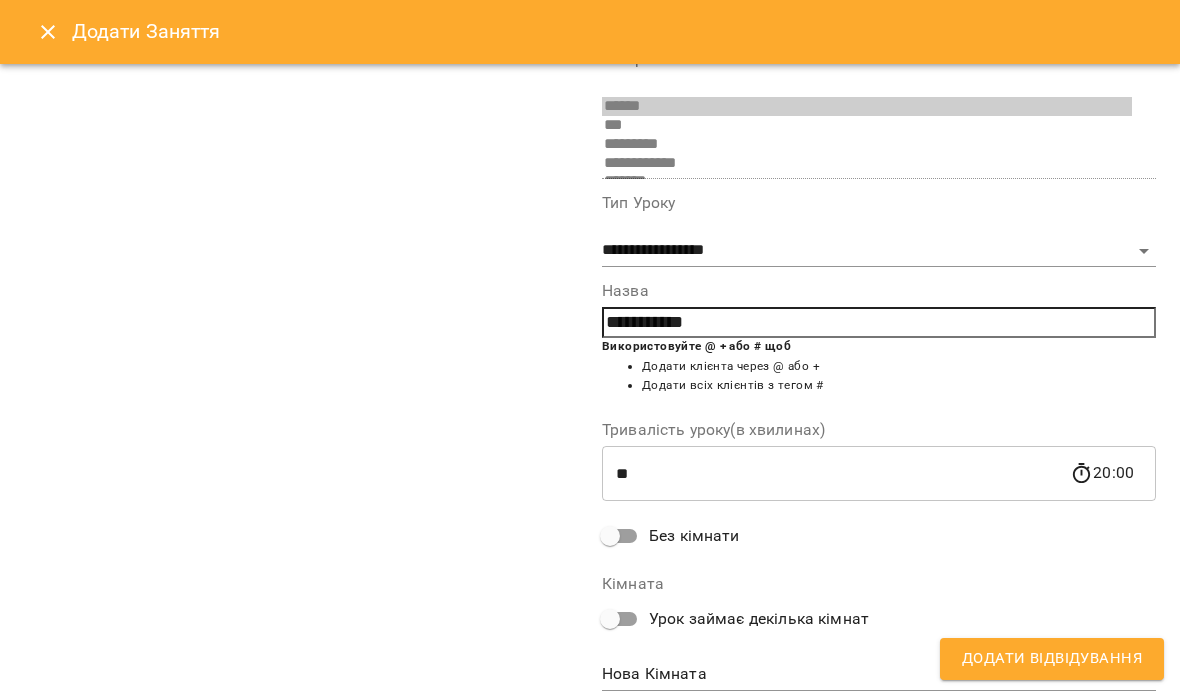 click on "Додати Відвідування" at bounding box center [1052, 659] 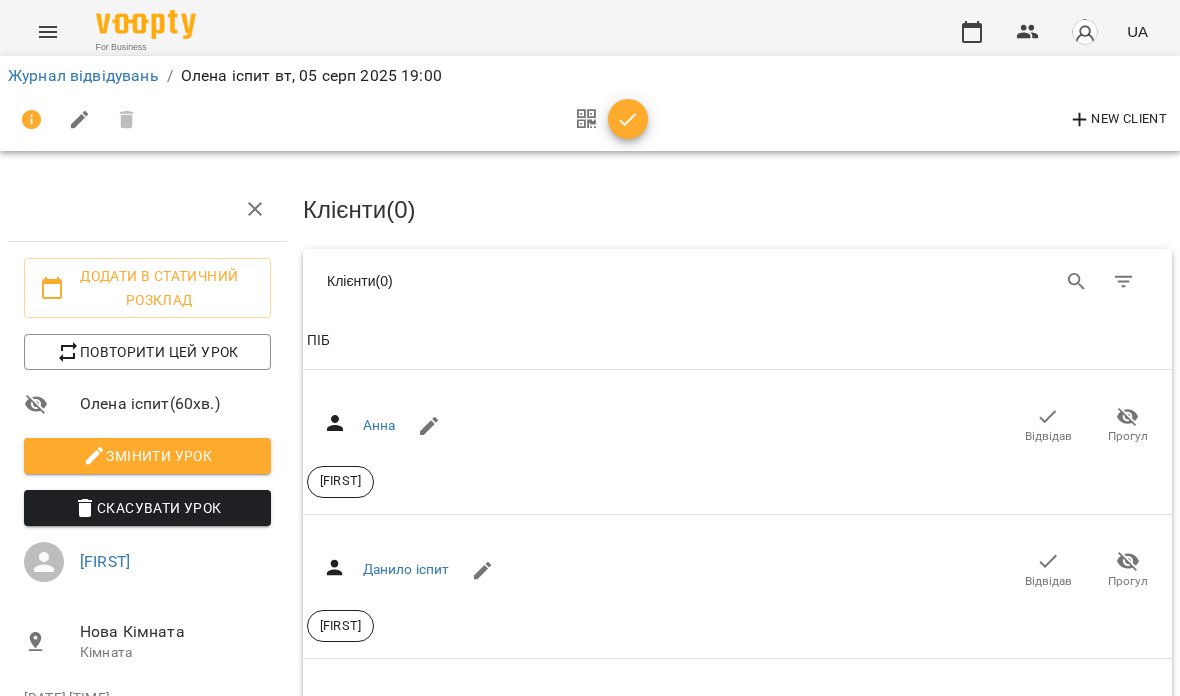 click 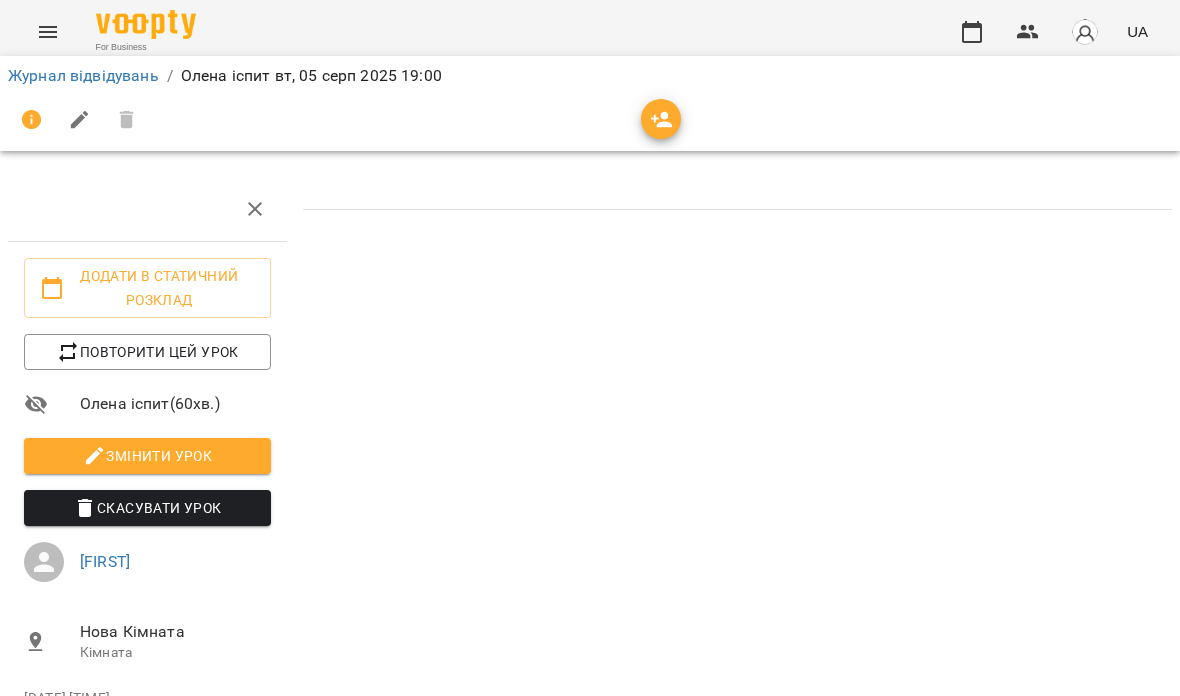 click on "Журнал відвідувань" at bounding box center (83, 75) 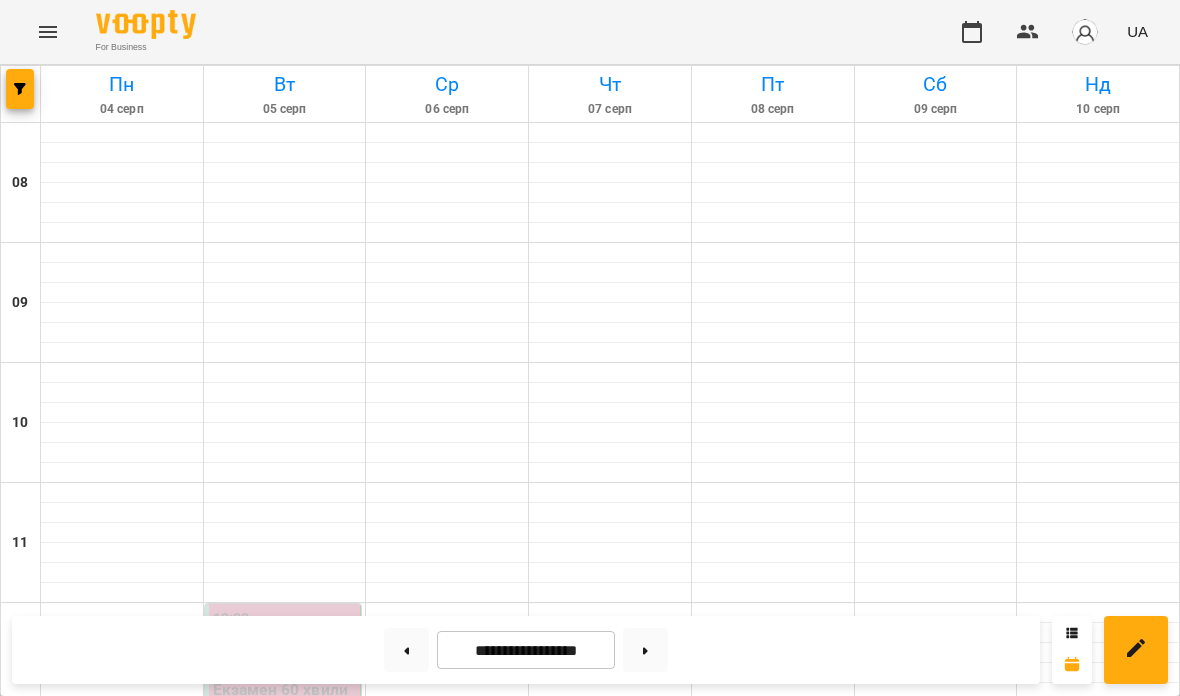 scroll, scrollTop: 1094, scrollLeft: 0, axis: vertical 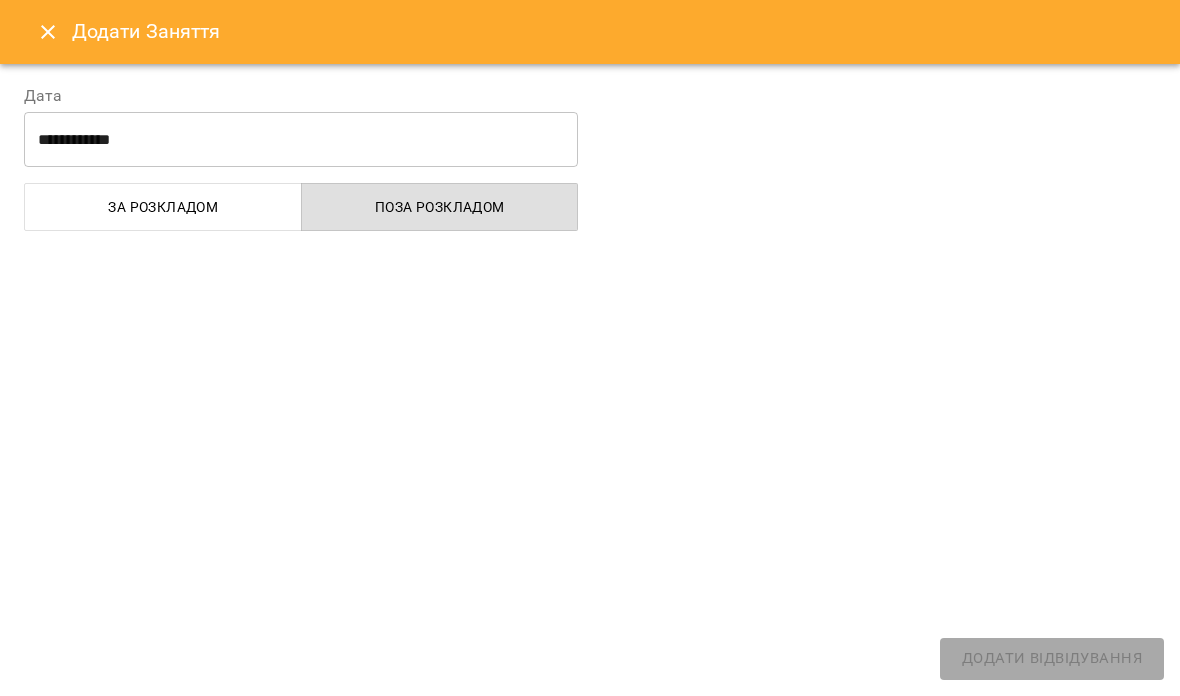 select on "**********" 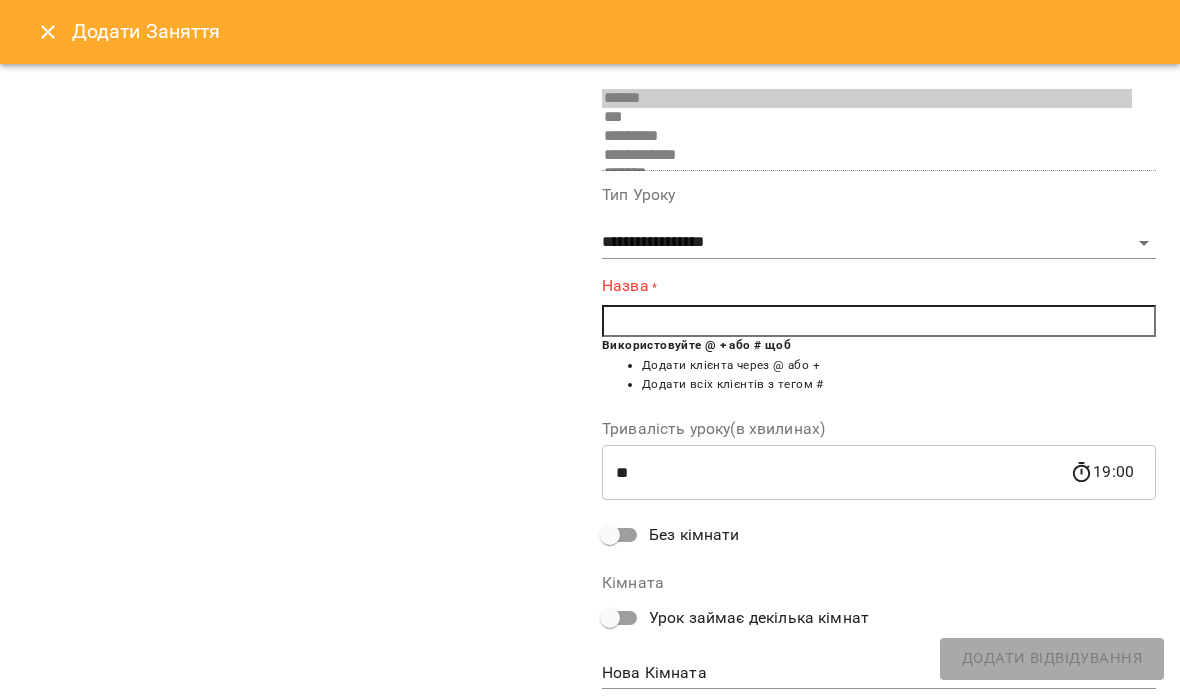 scroll, scrollTop: 198, scrollLeft: 0, axis: vertical 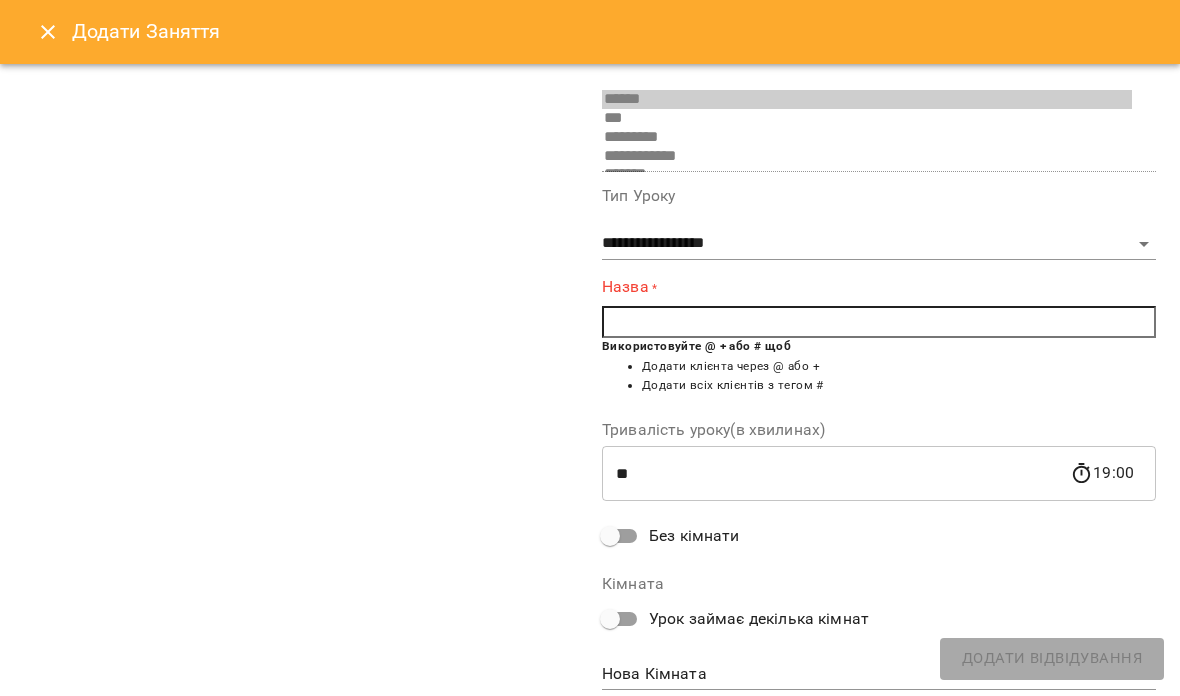 click at bounding box center (879, 322) 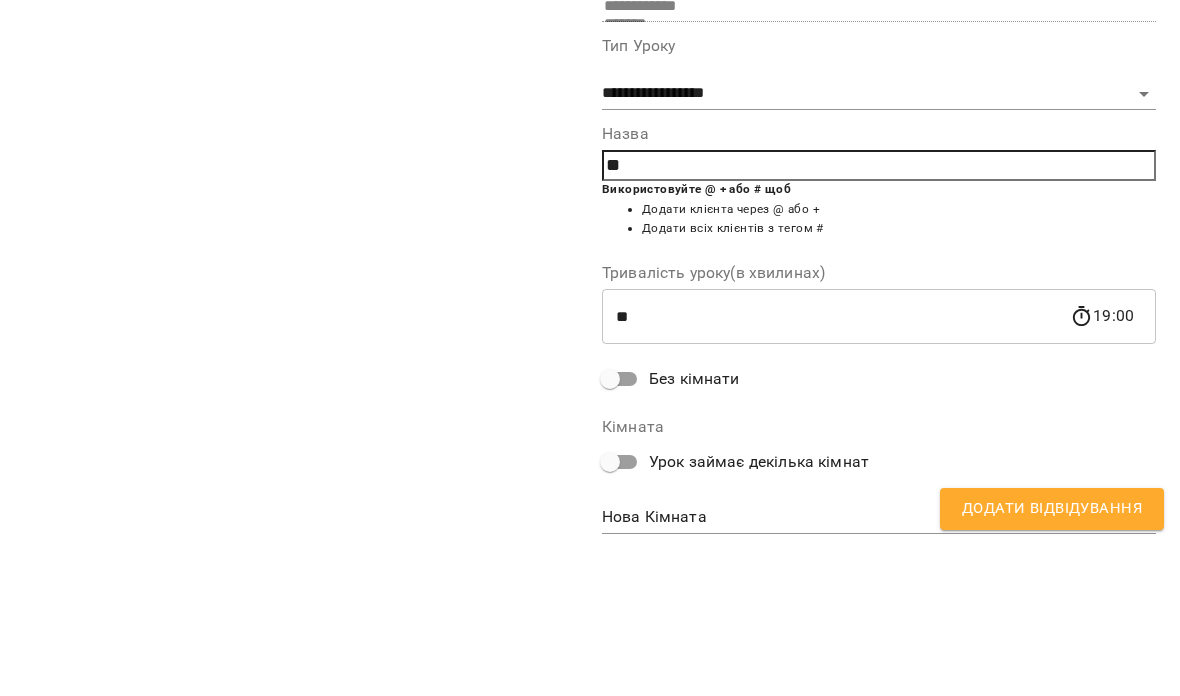 scroll, scrollTop: 191, scrollLeft: 0, axis: vertical 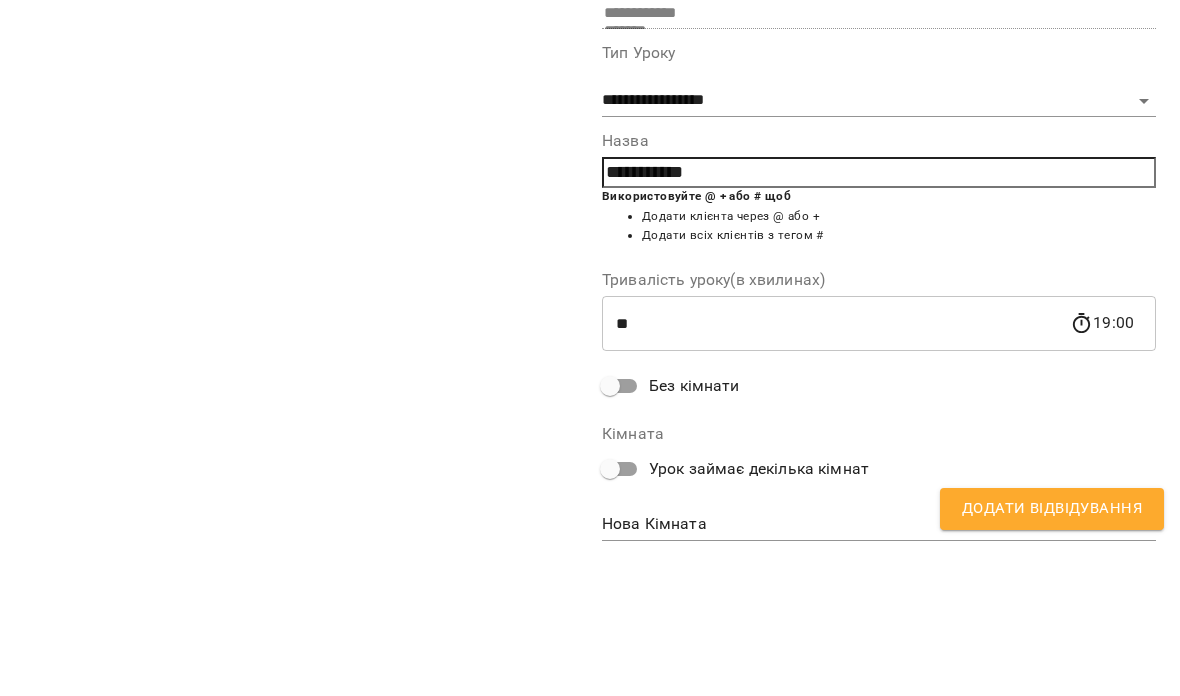 type on "**********" 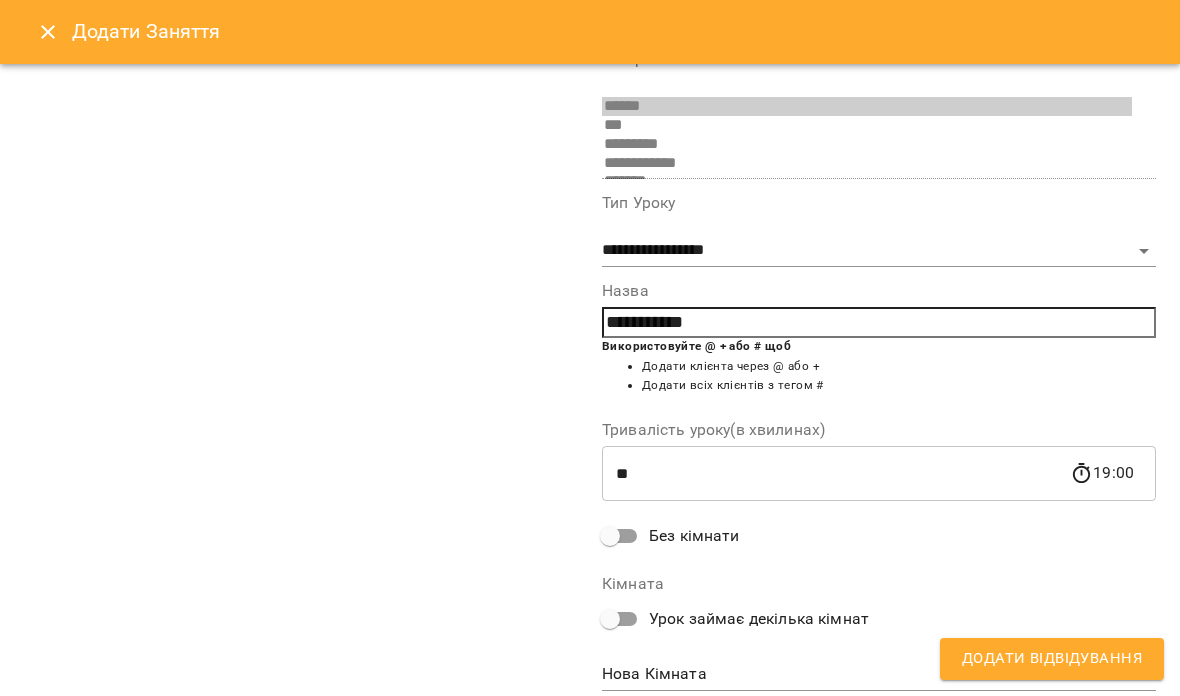 click on "Додати Відвідування" at bounding box center [1052, 659] 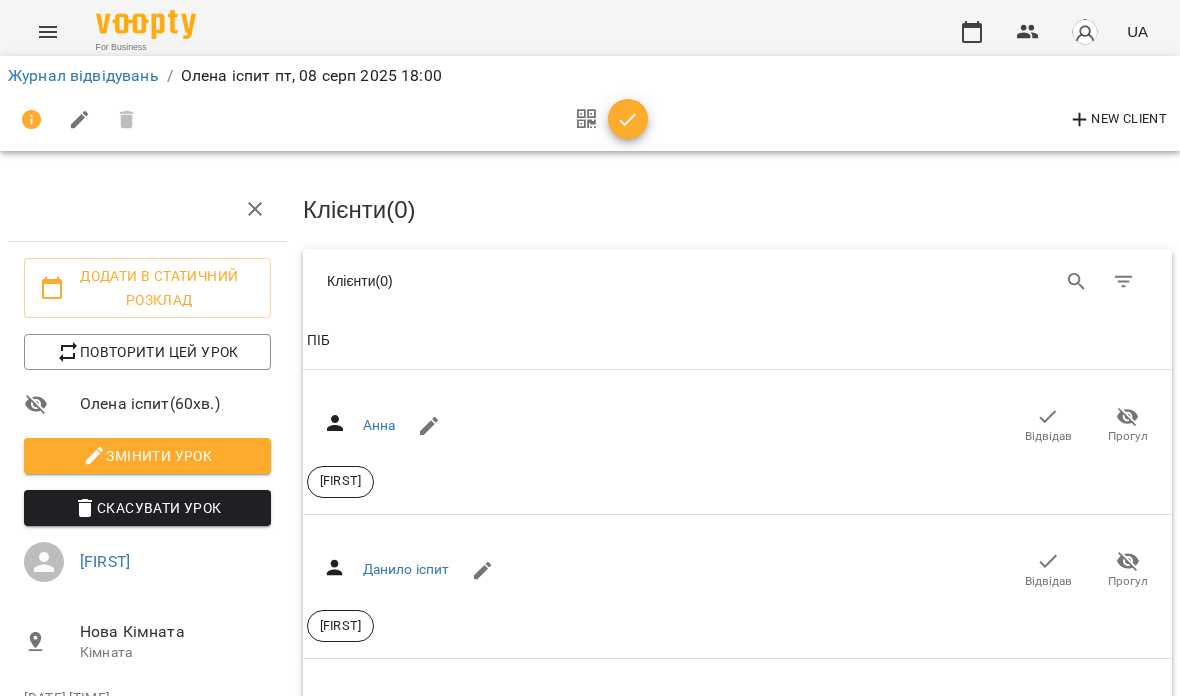 click at bounding box center (628, 119) 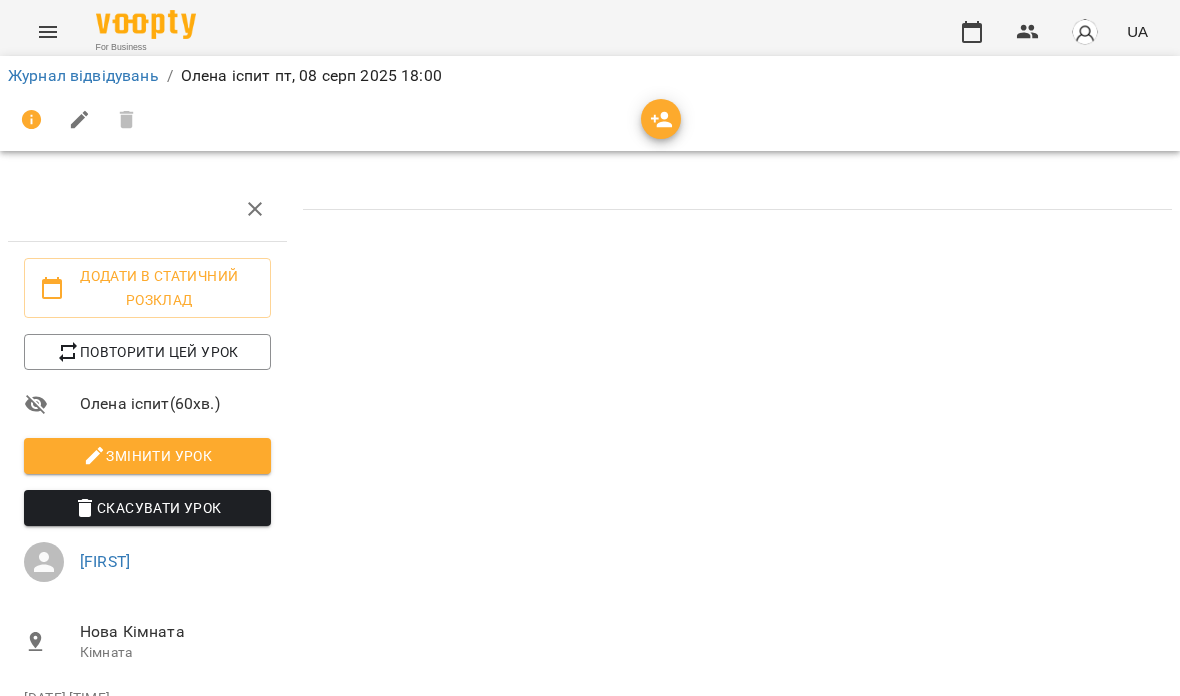 click on "Журнал відвідувань" at bounding box center (83, 75) 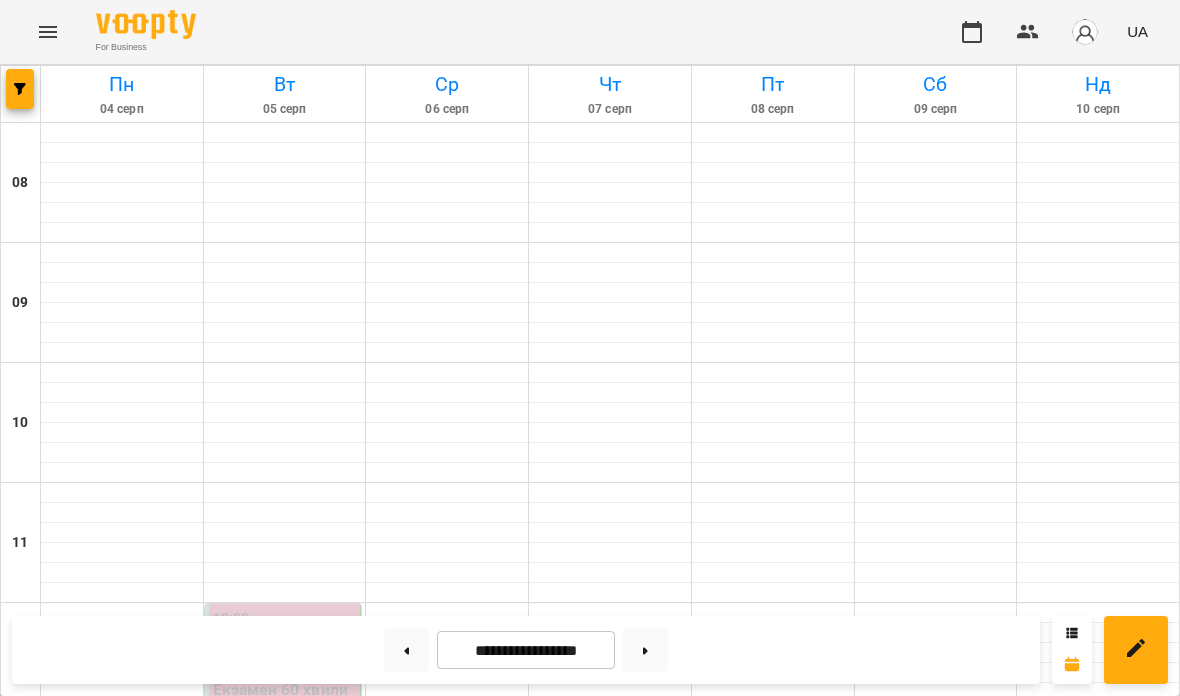 scroll, scrollTop: 710, scrollLeft: 0, axis: vertical 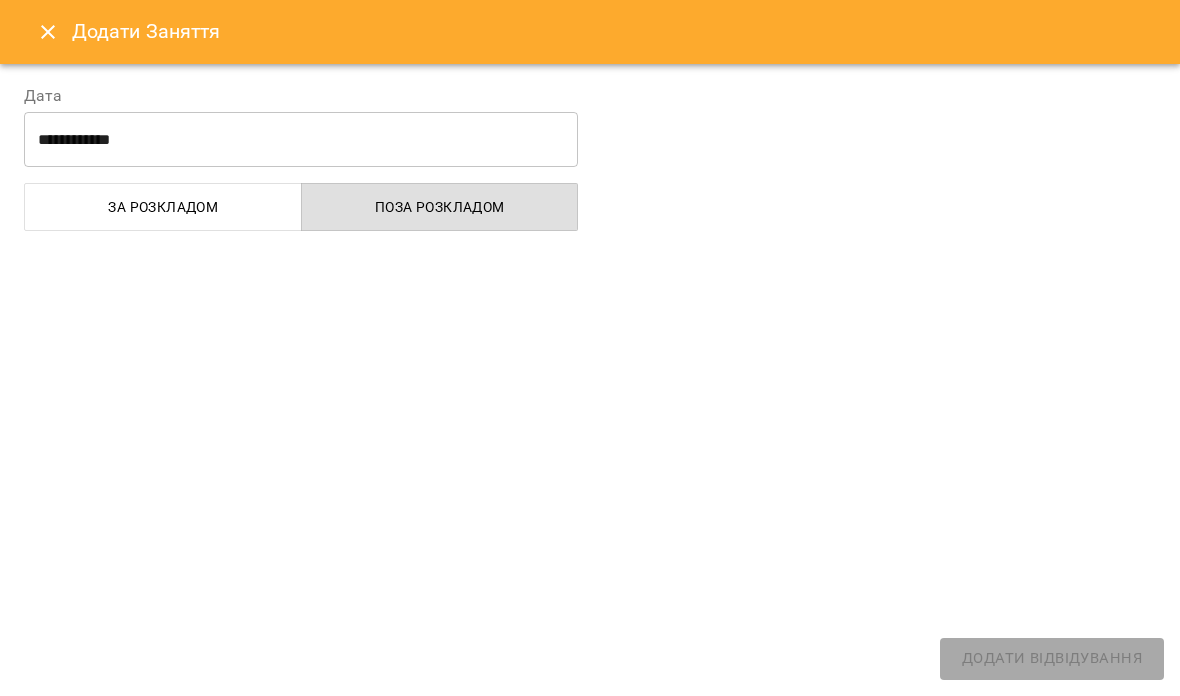 select on "**********" 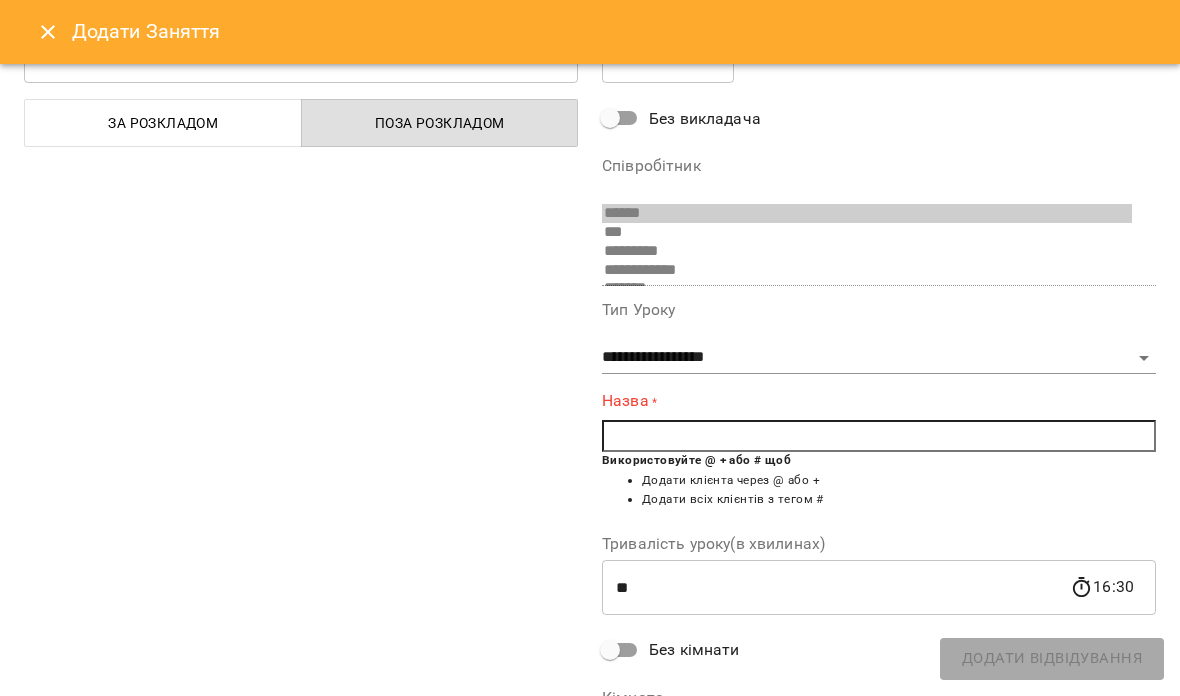 scroll, scrollTop: 121, scrollLeft: 0, axis: vertical 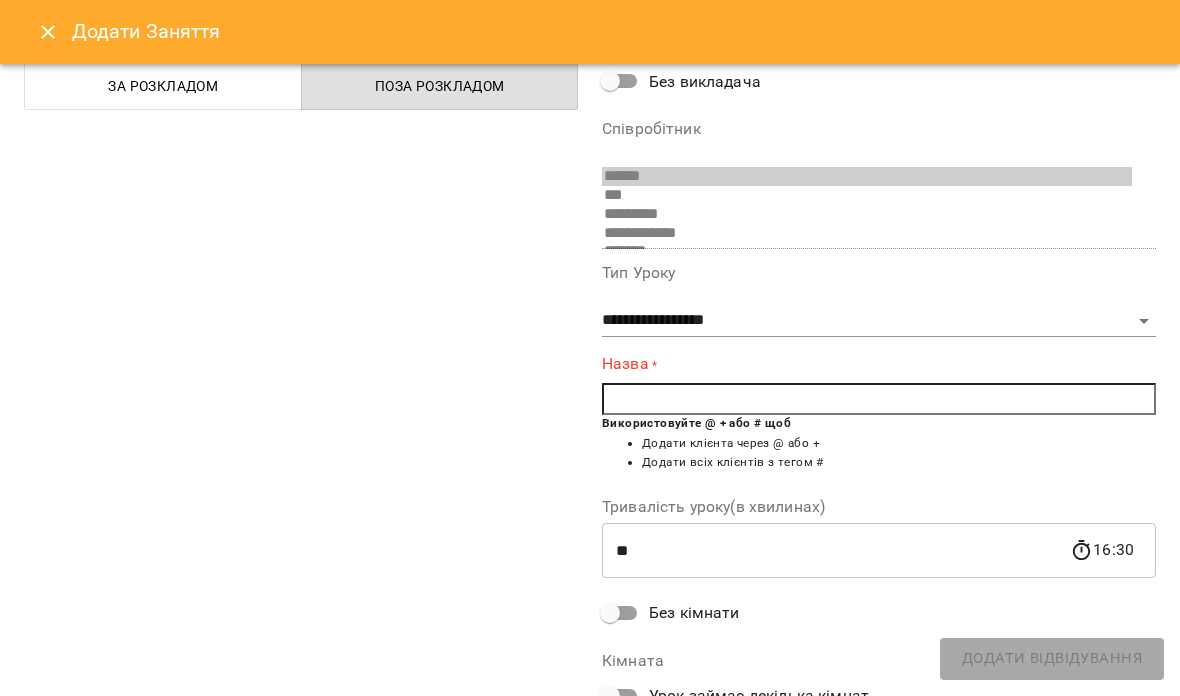 click at bounding box center (879, 399) 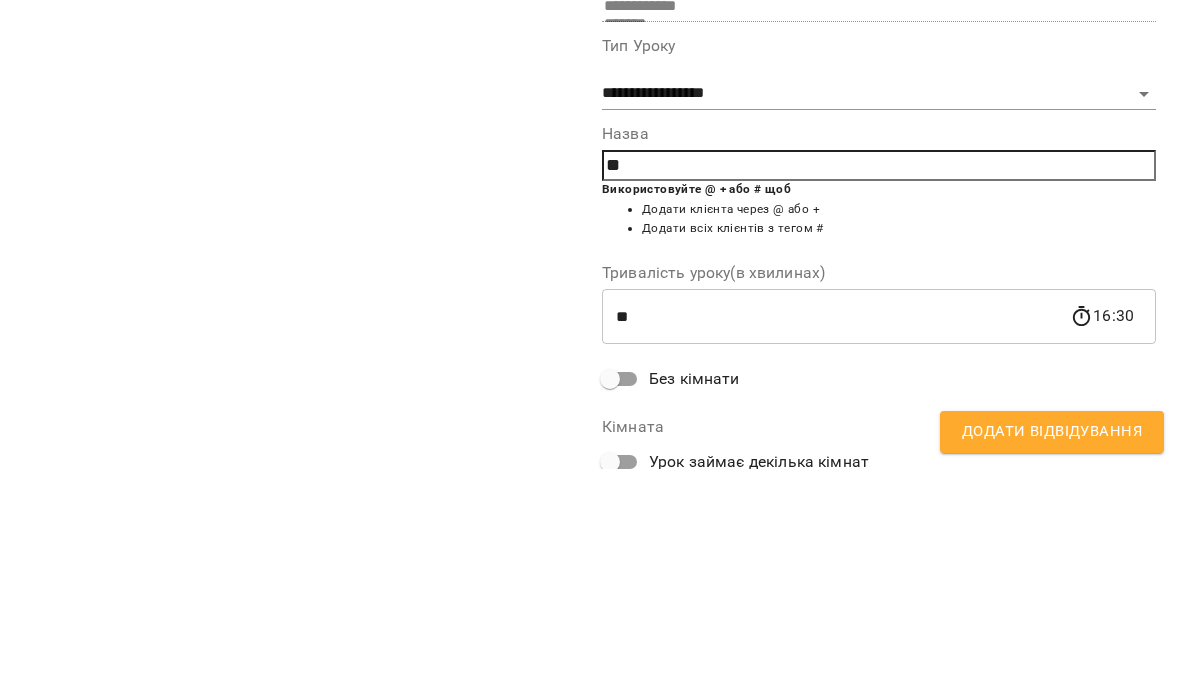 type on "*" 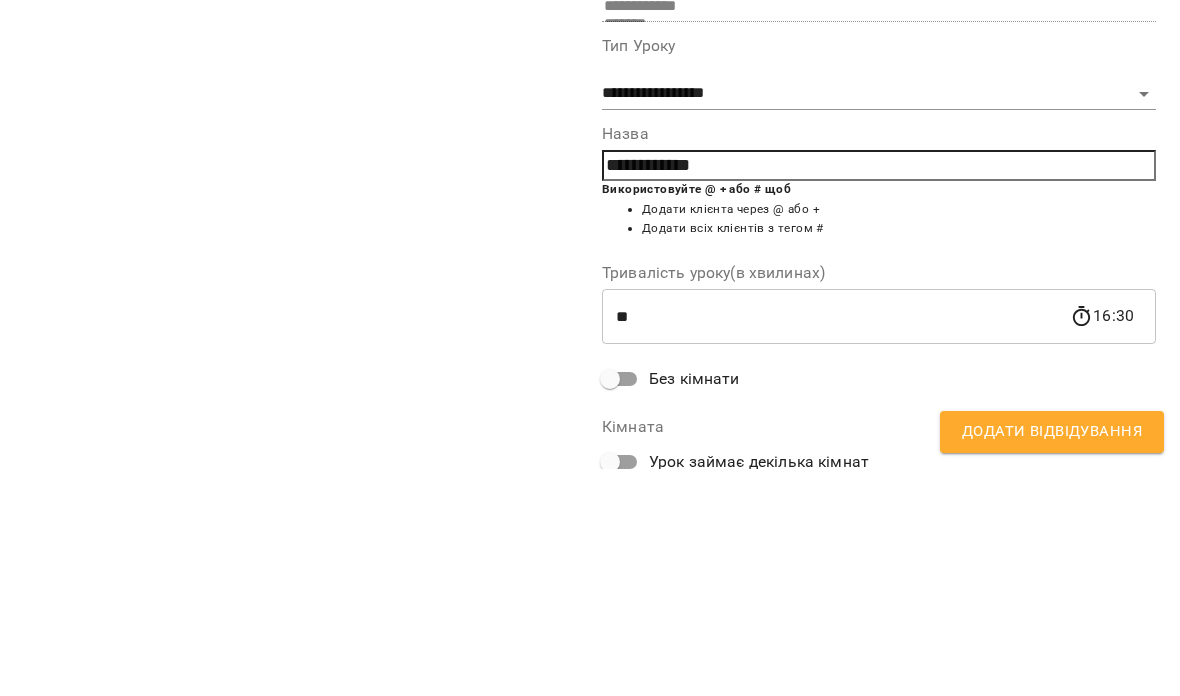 type on "**********" 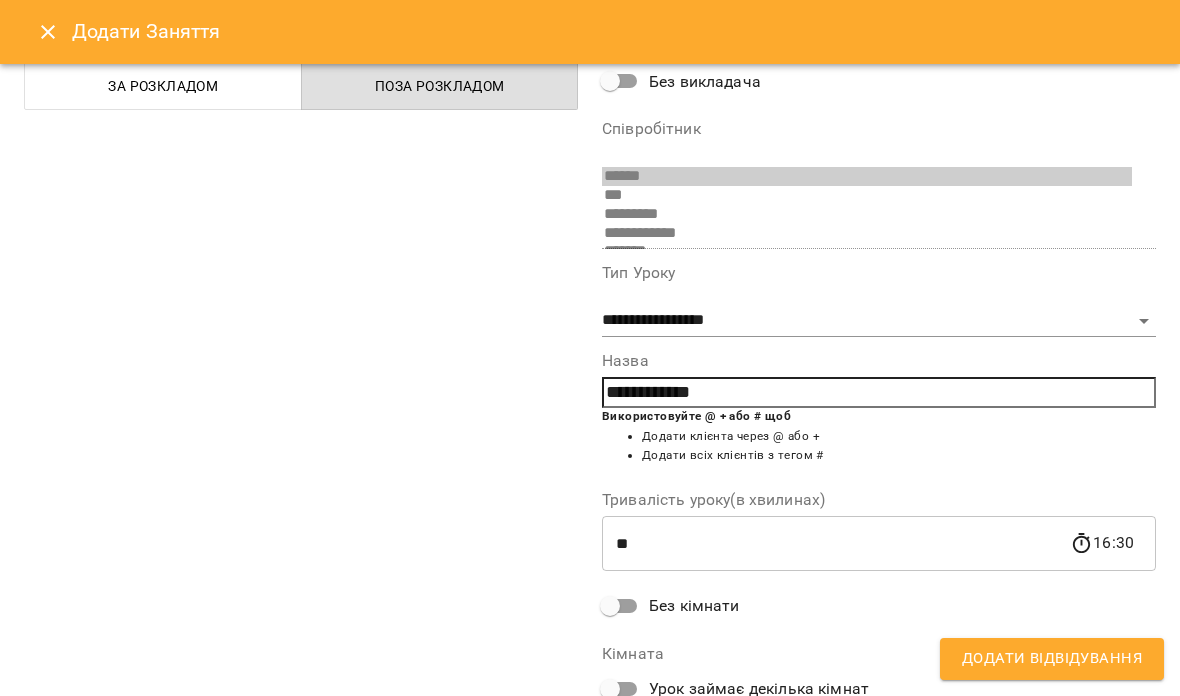 click on "Додати Відвідування" at bounding box center [1052, 659] 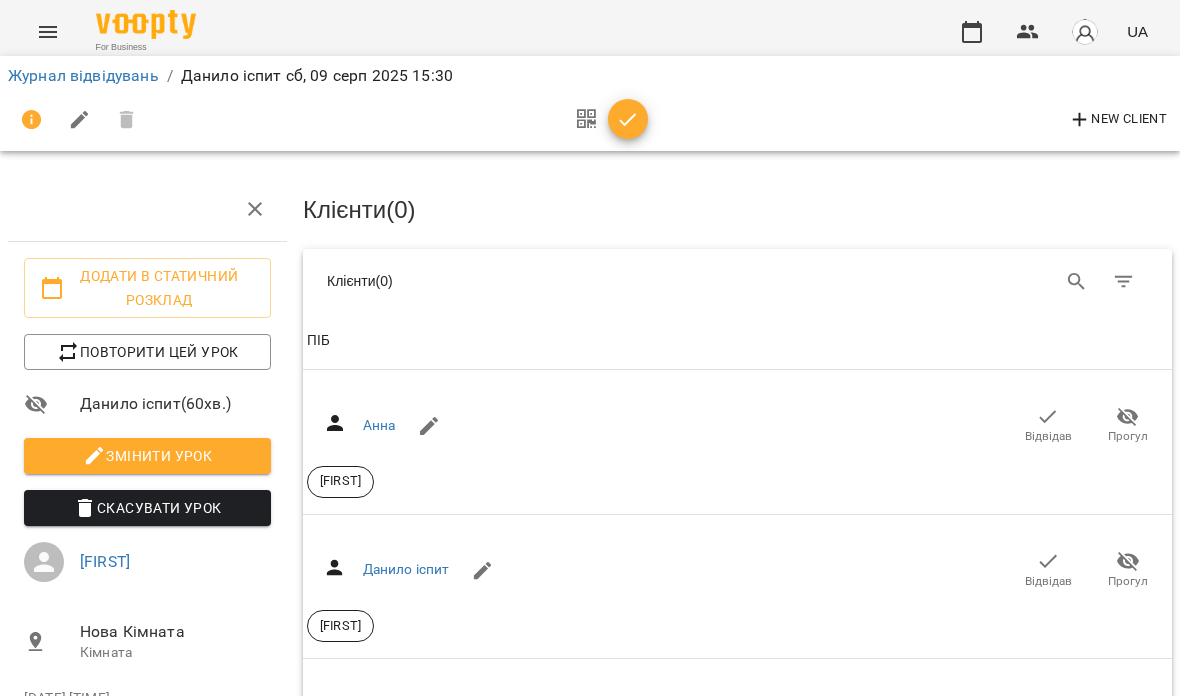 click 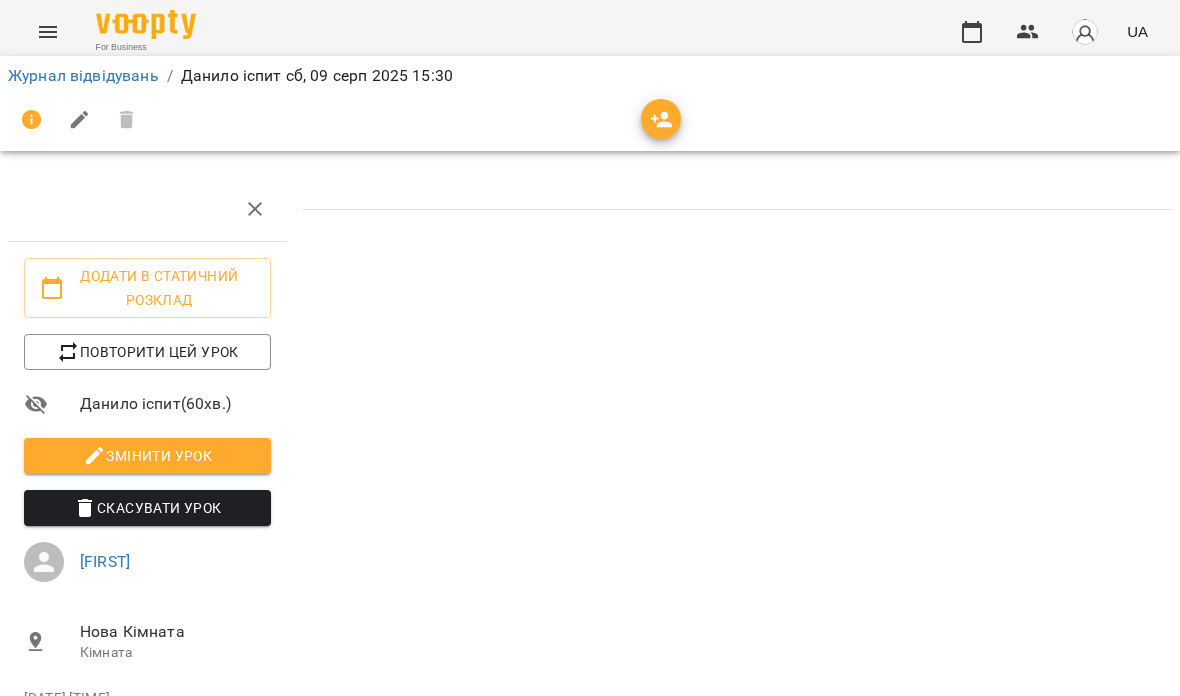 click on "Журнал відвідувань" at bounding box center (83, 75) 